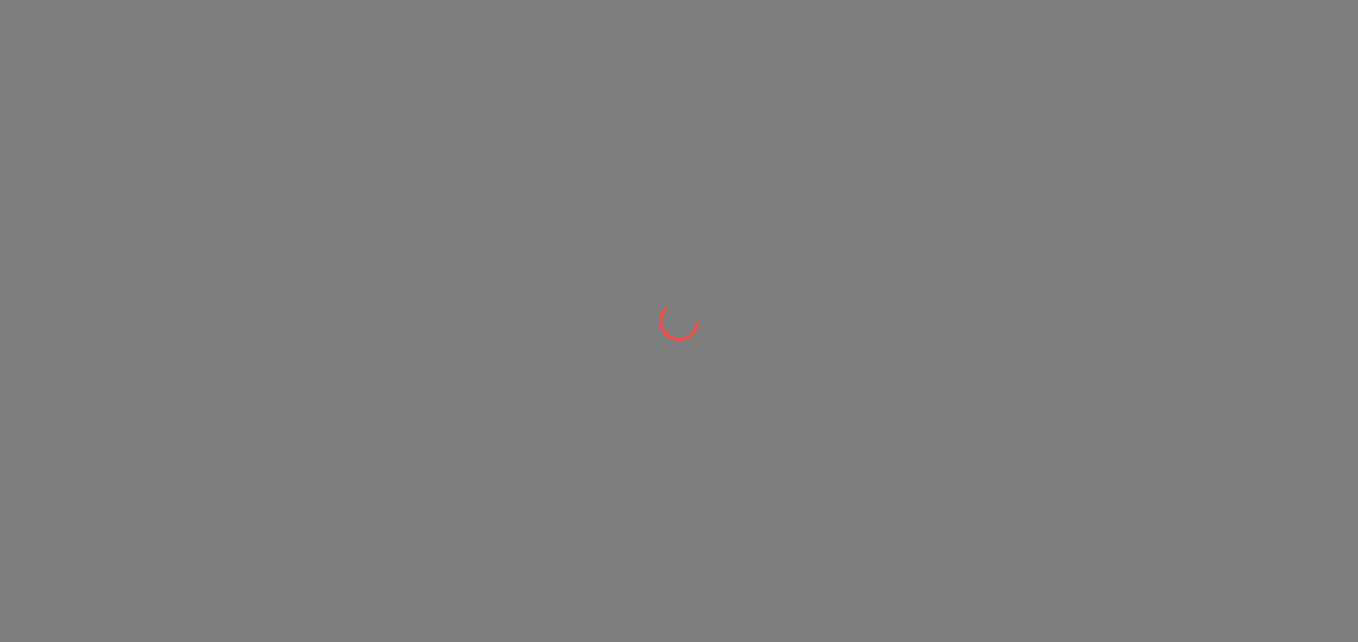scroll, scrollTop: 0, scrollLeft: 0, axis: both 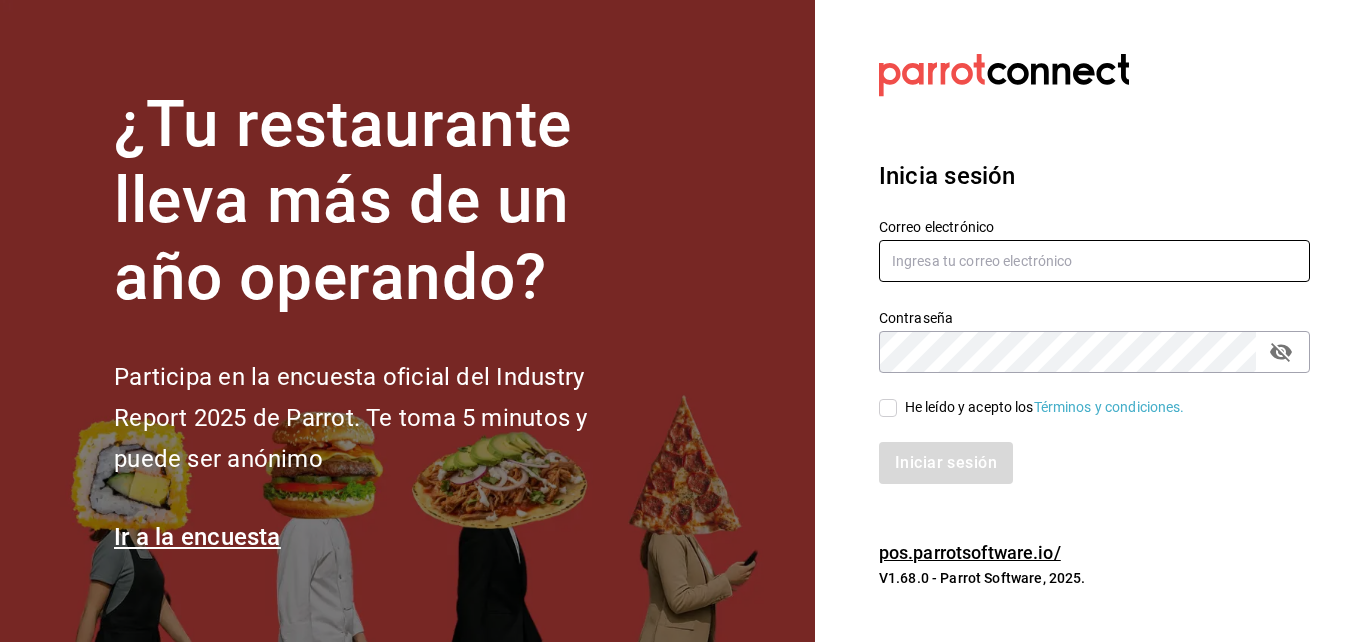 type on "mochomos.[CITY]@example.com" 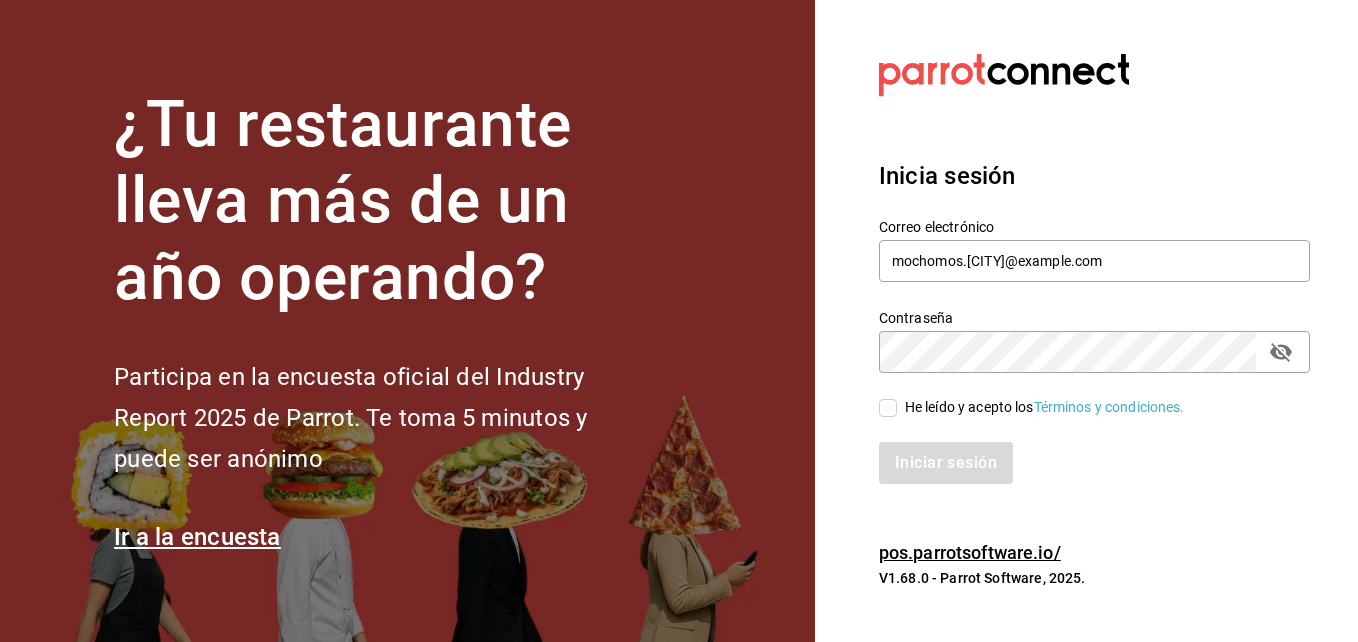 click on "He leído y acepto los  Términos y condiciones." at bounding box center [888, 408] 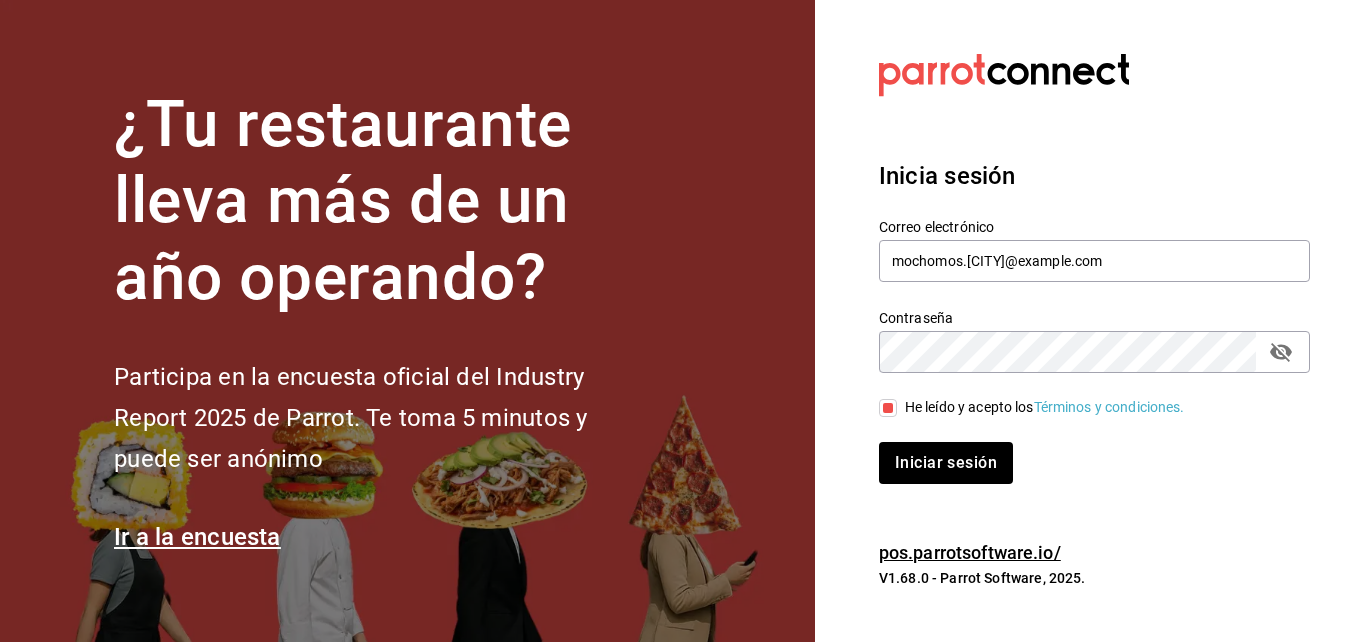 click on "He leído y acepto los  Términos y condiciones." at bounding box center [888, 408] 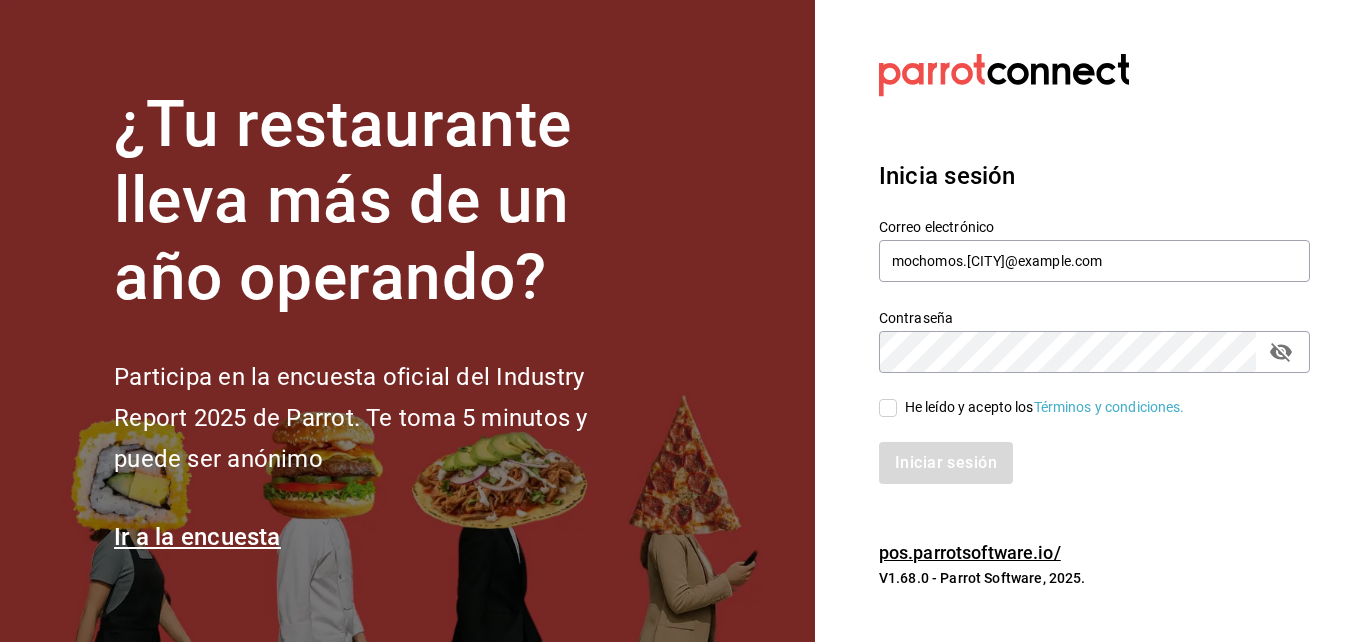 click on "He leído y acepto los  Términos y condiciones." at bounding box center (888, 408) 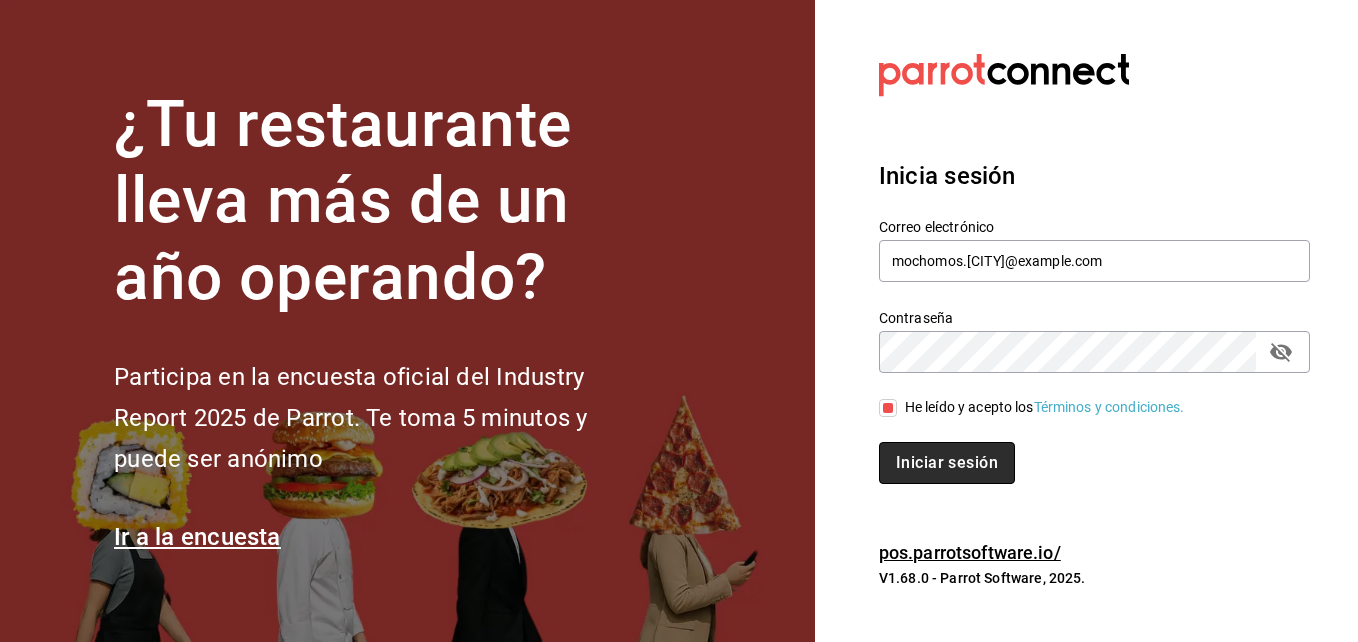 click on "Iniciar sesión" at bounding box center (947, 463) 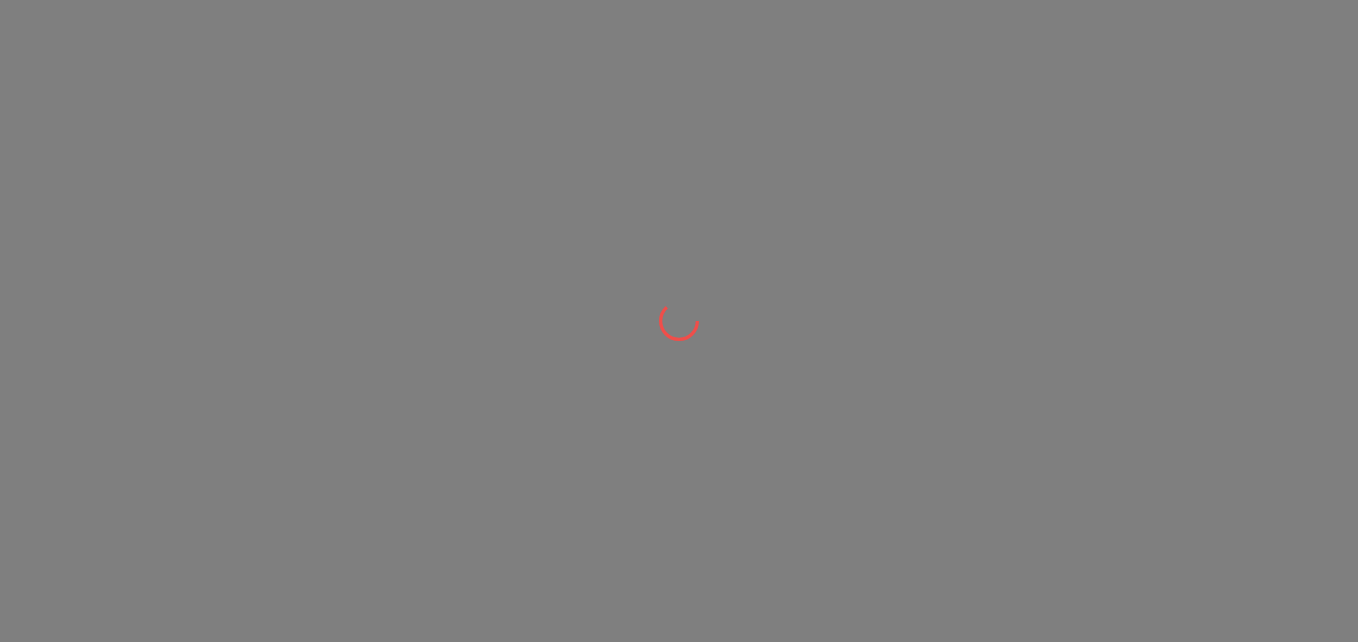 scroll, scrollTop: 0, scrollLeft: 0, axis: both 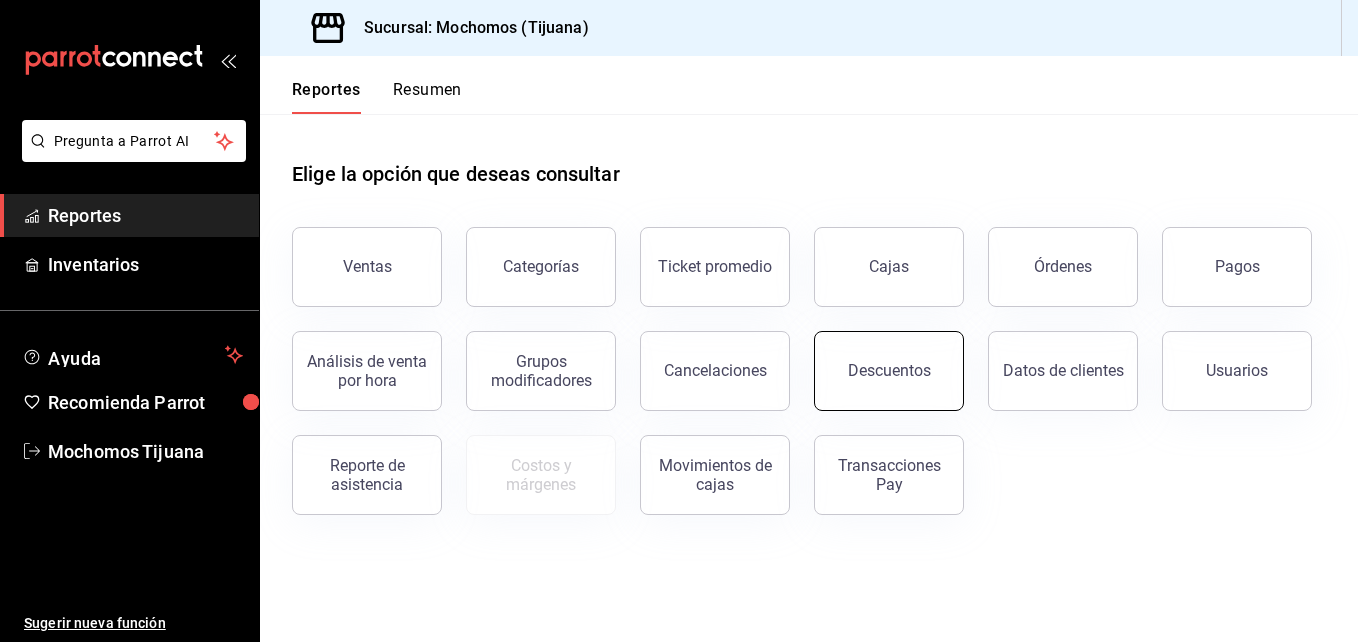 click on "Descuentos" at bounding box center [889, 371] 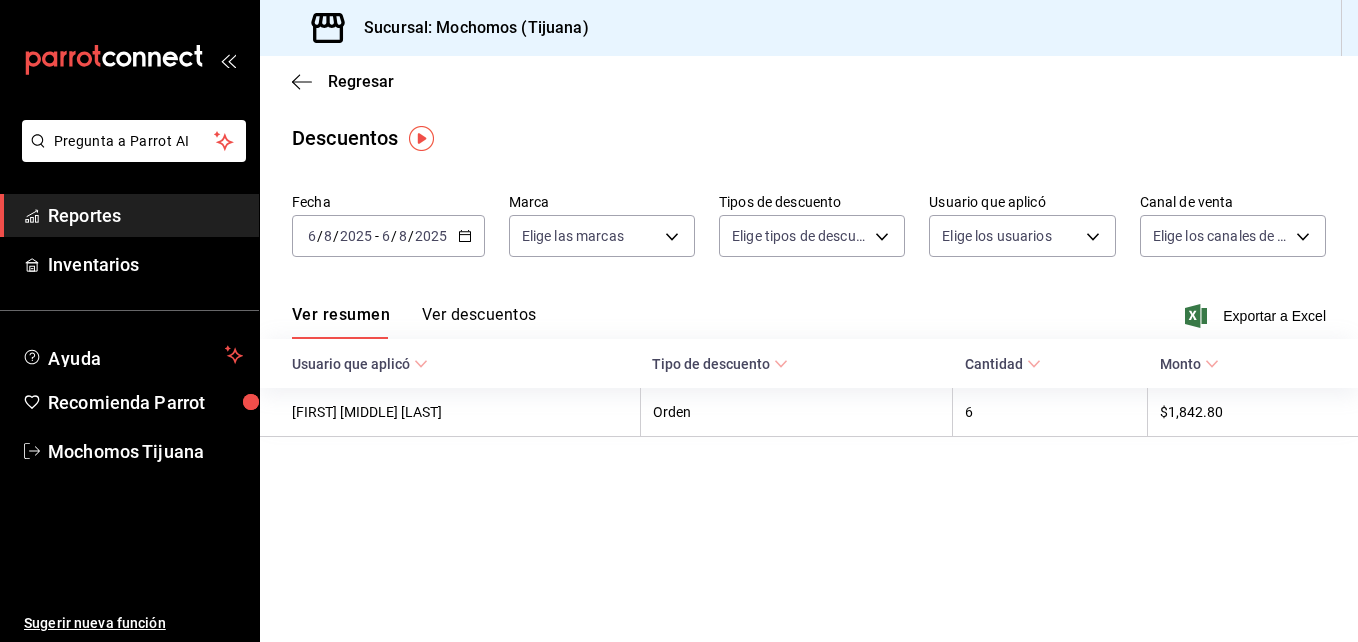 click 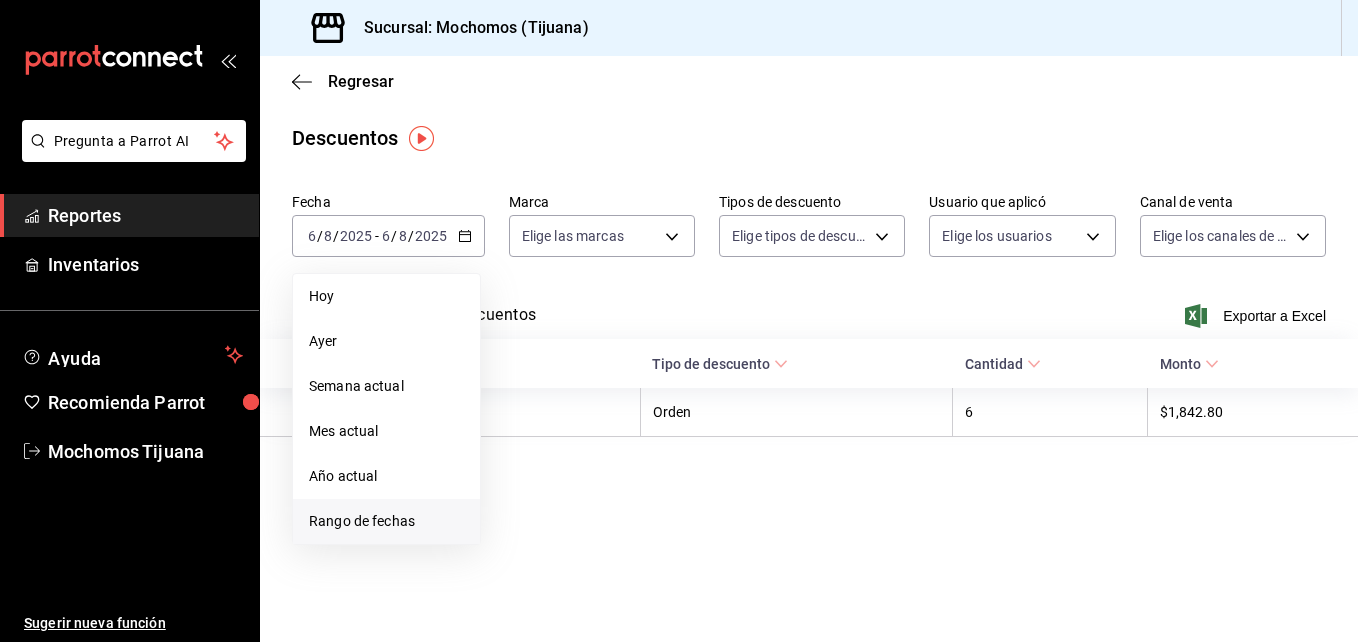 click on "Rango de fechas" at bounding box center [386, 521] 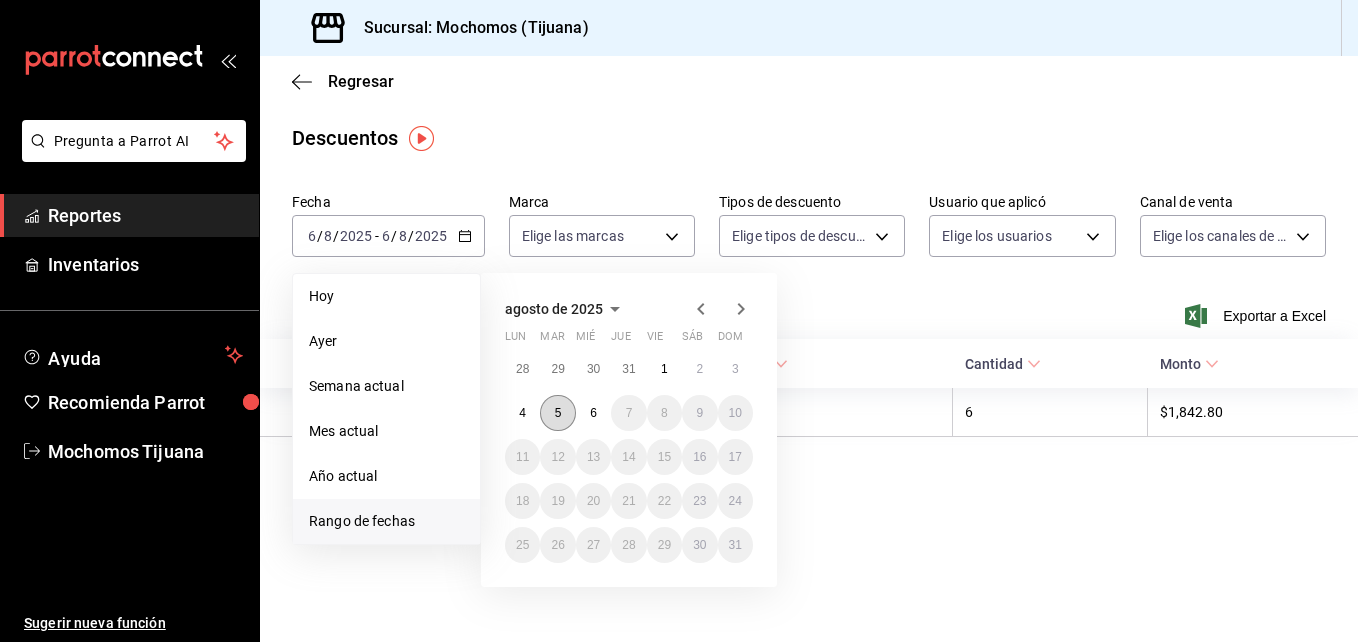 click on "5" at bounding box center (557, 413) 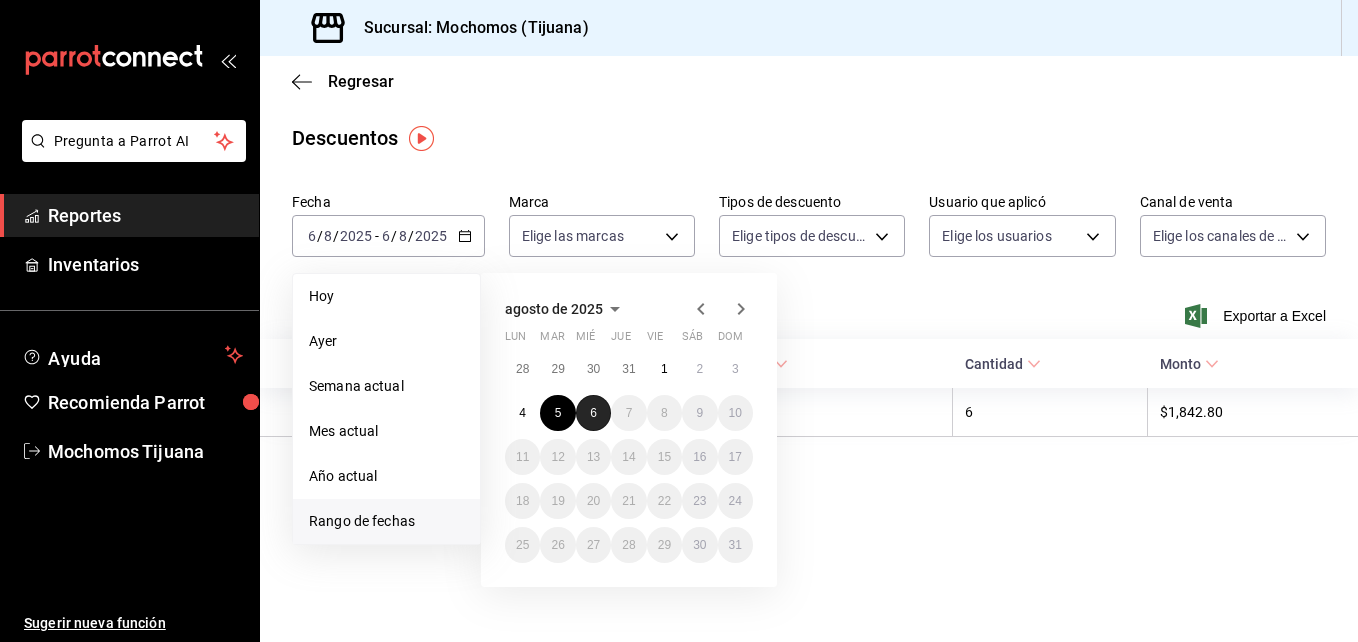 click on "6" at bounding box center (593, 413) 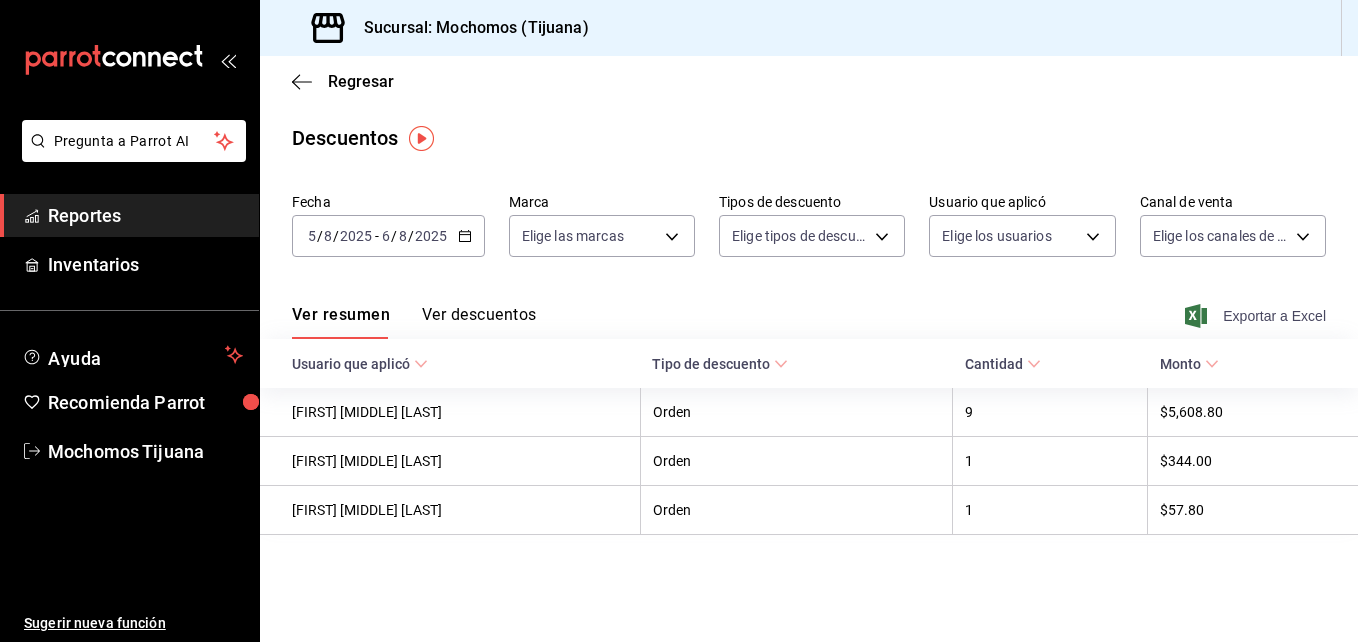 click 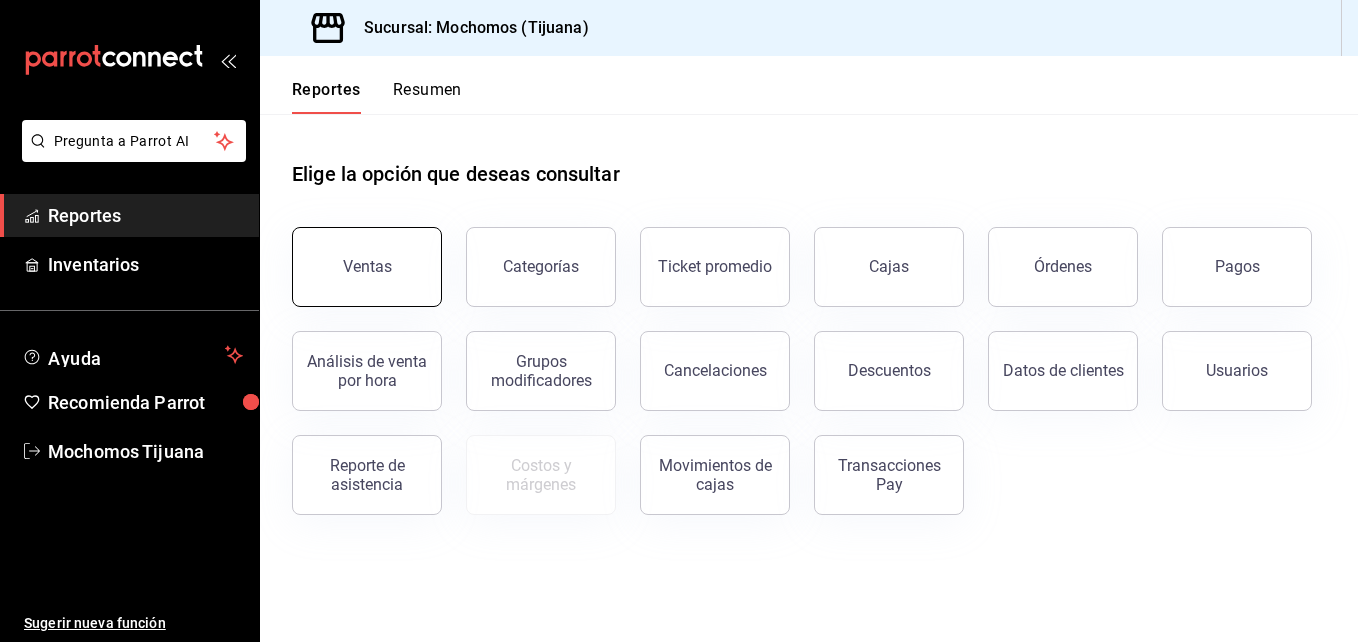 click on "Ventas" at bounding box center [367, 267] 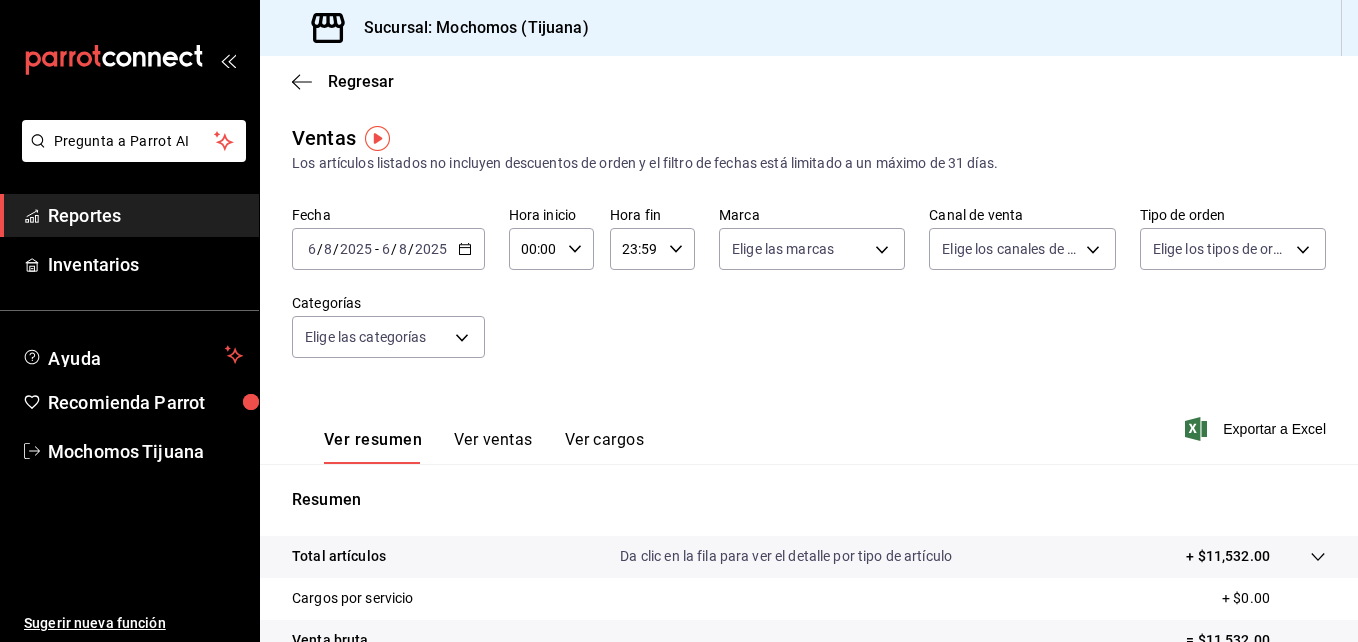 click 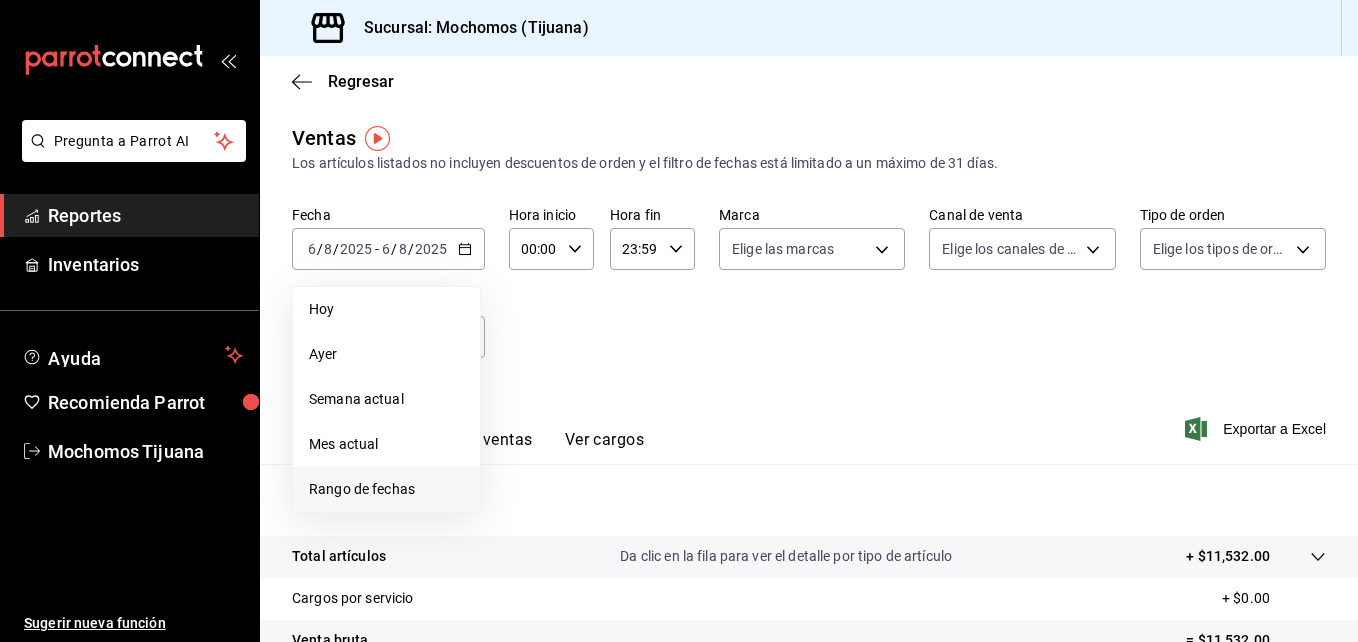 click on "Rango de fechas" at bounding box center (386, 489) 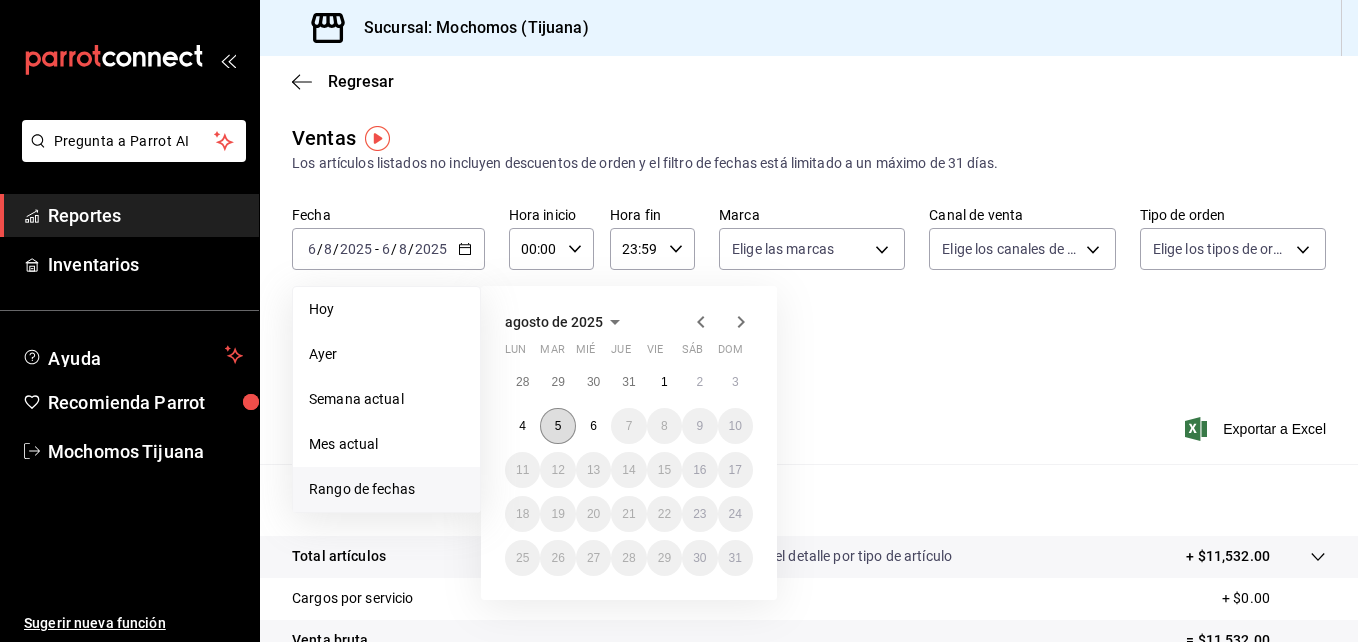 click on "5" at bounding box center (557, 426) 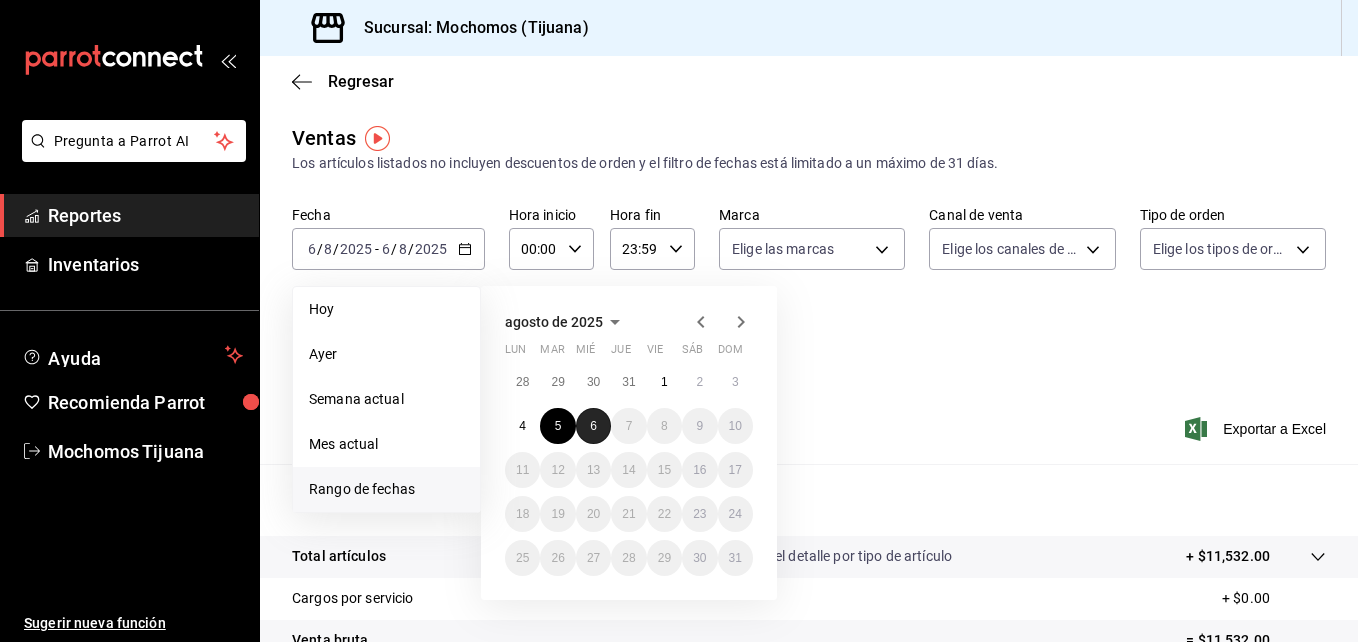 click on "6" at bounding box center (593, 426) 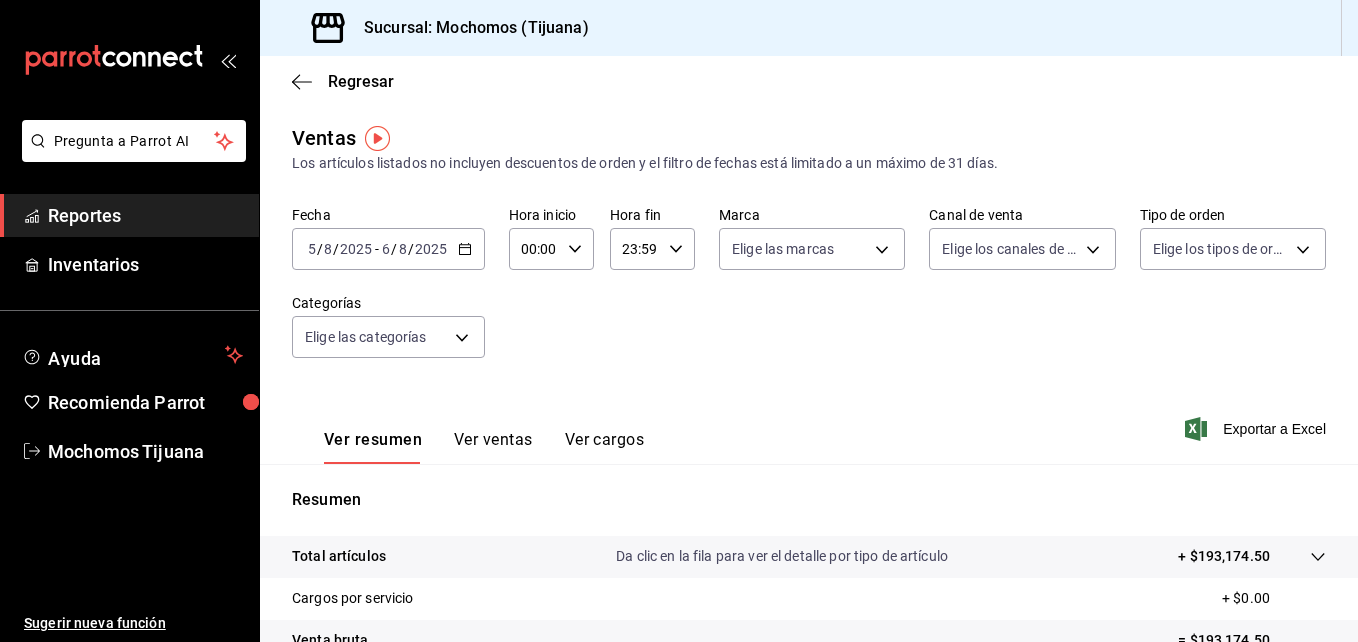 click 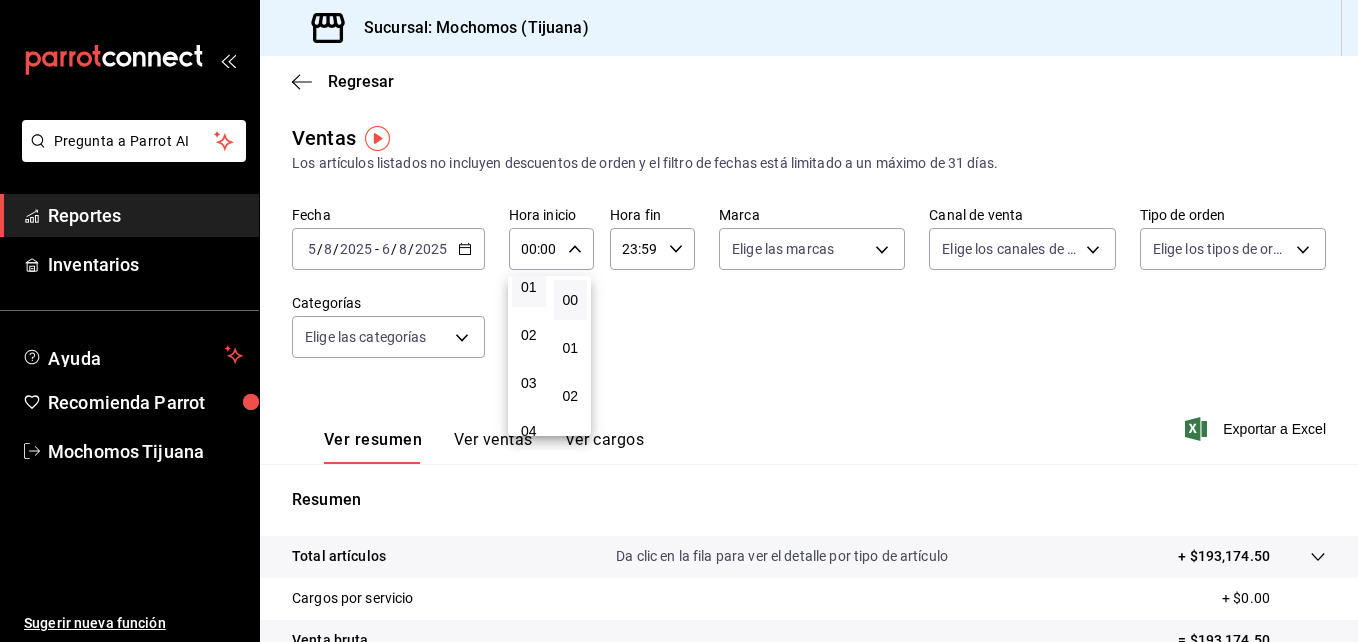 scroll, scrollTop: 62, scrollLeft: 0, axis: vertical 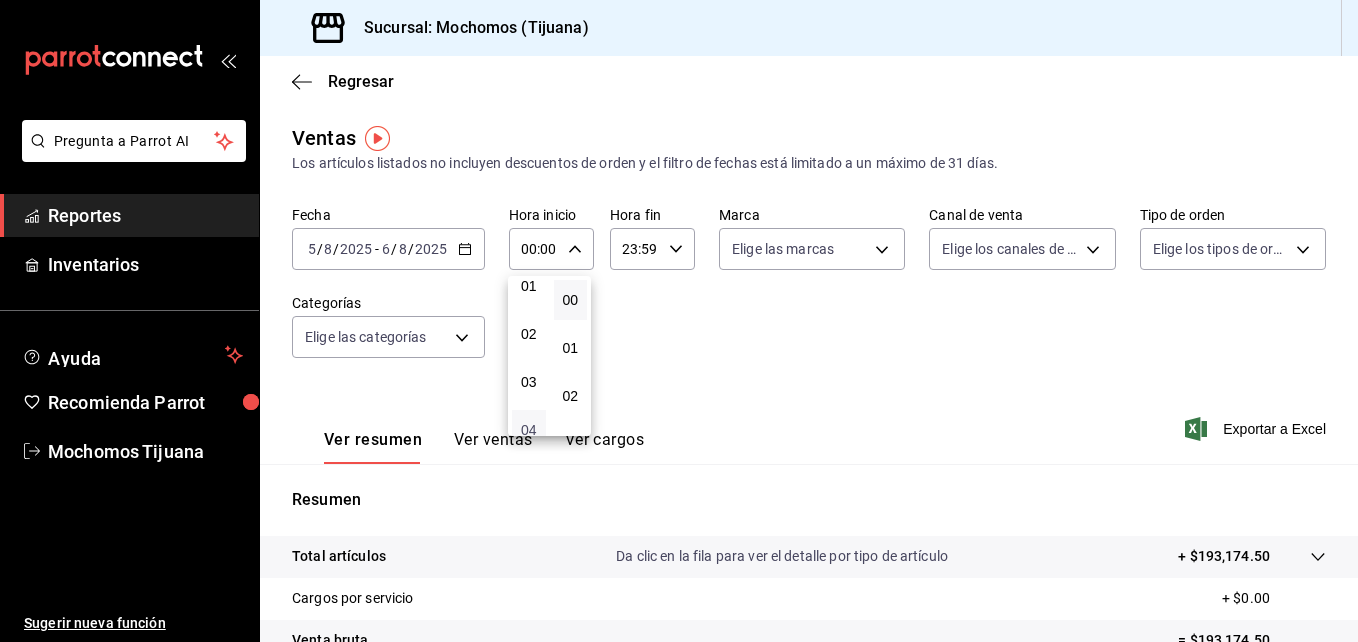 click on "04" at bounding box center [529, 430] 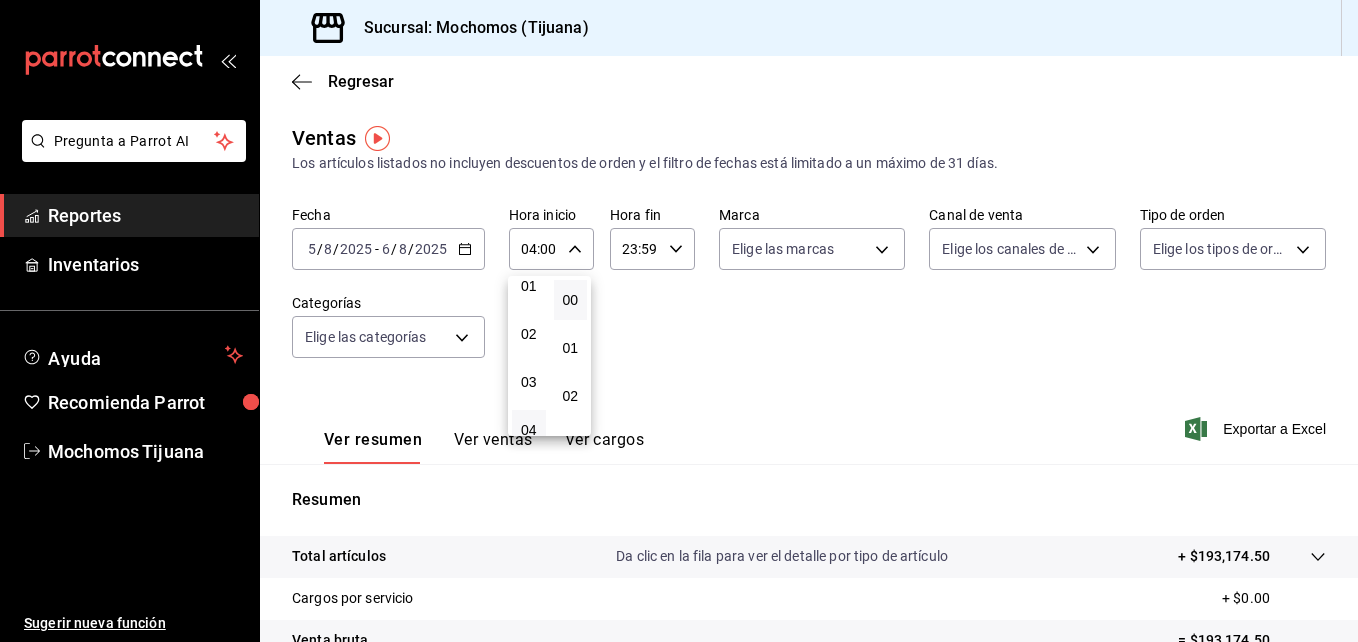 click at bounding box center (679, 321) 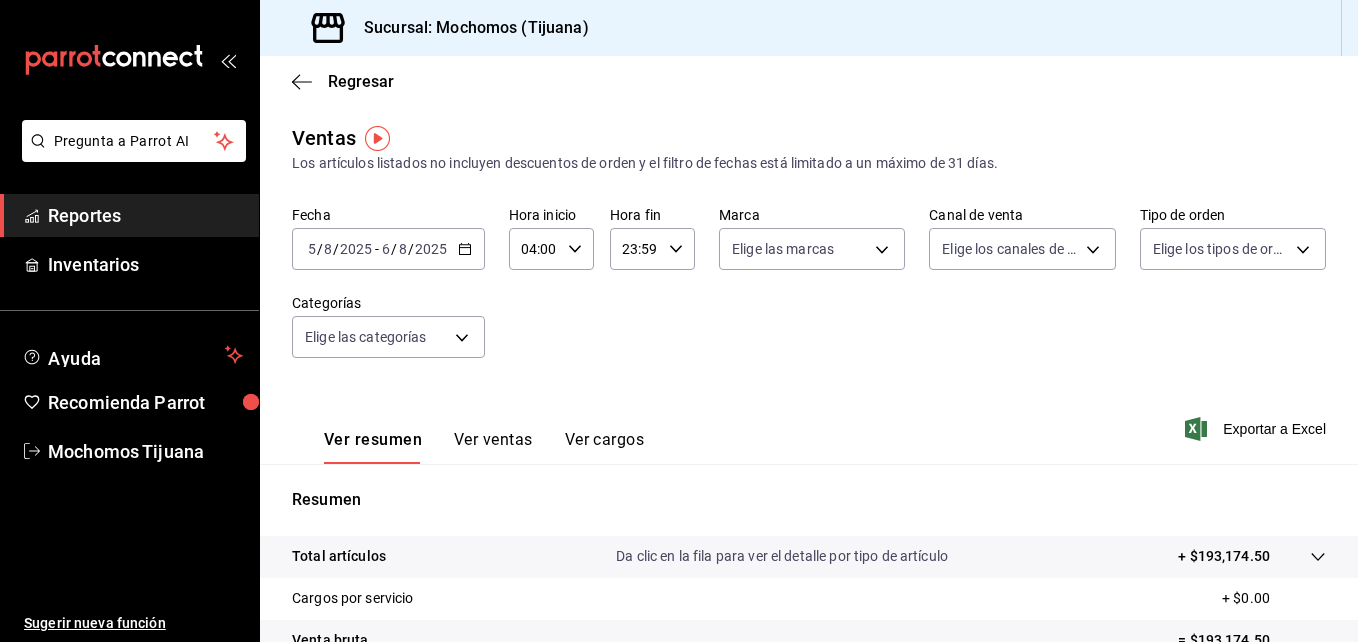 click 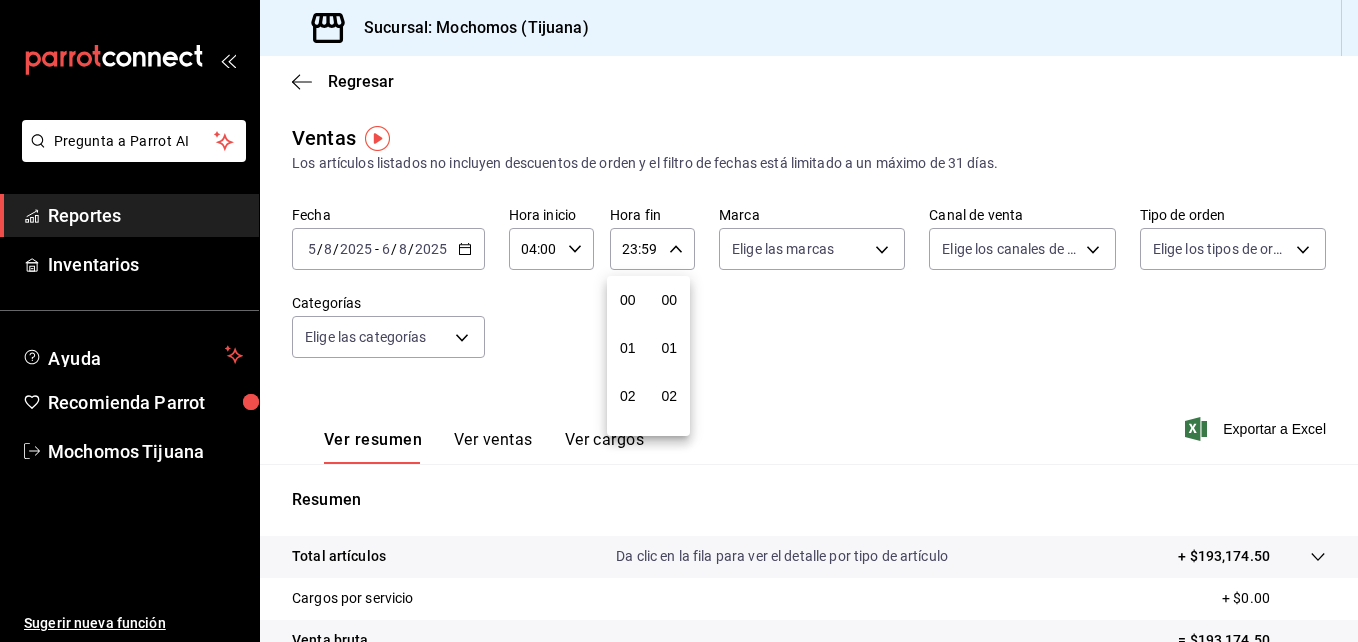 scroll, scrollTop: 992, scrollLeft: 0, axis: vertical 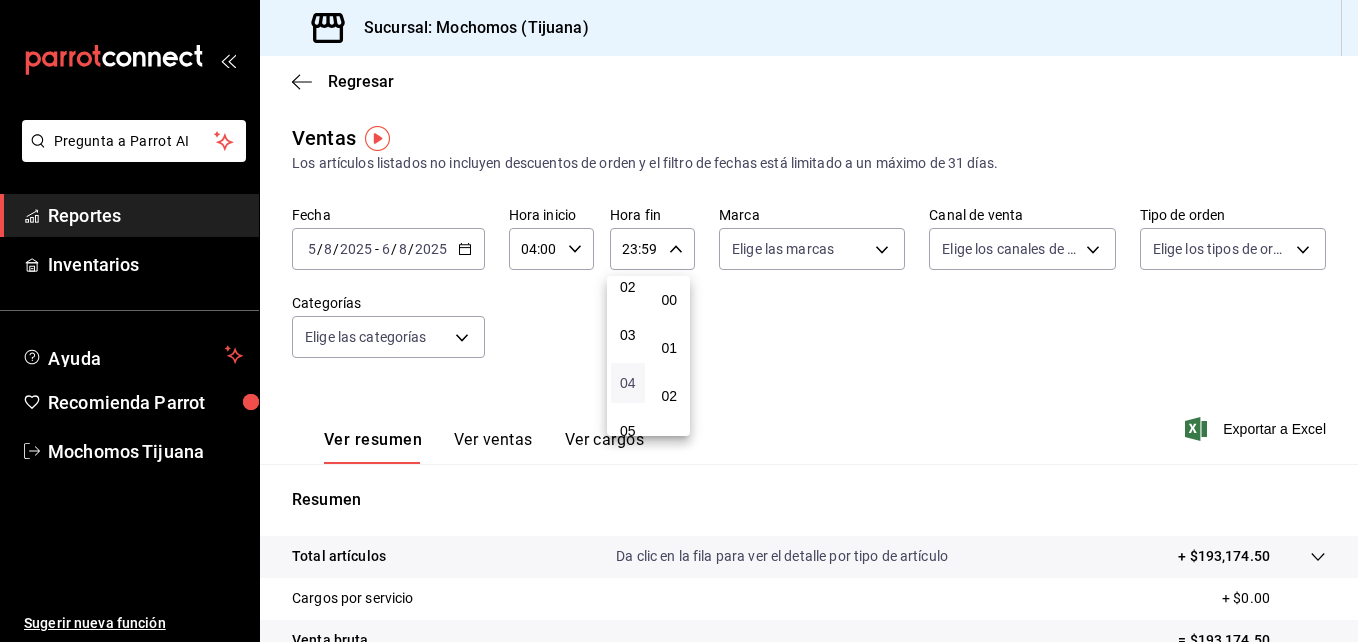 click on "04" at bounding box center [628, 383] 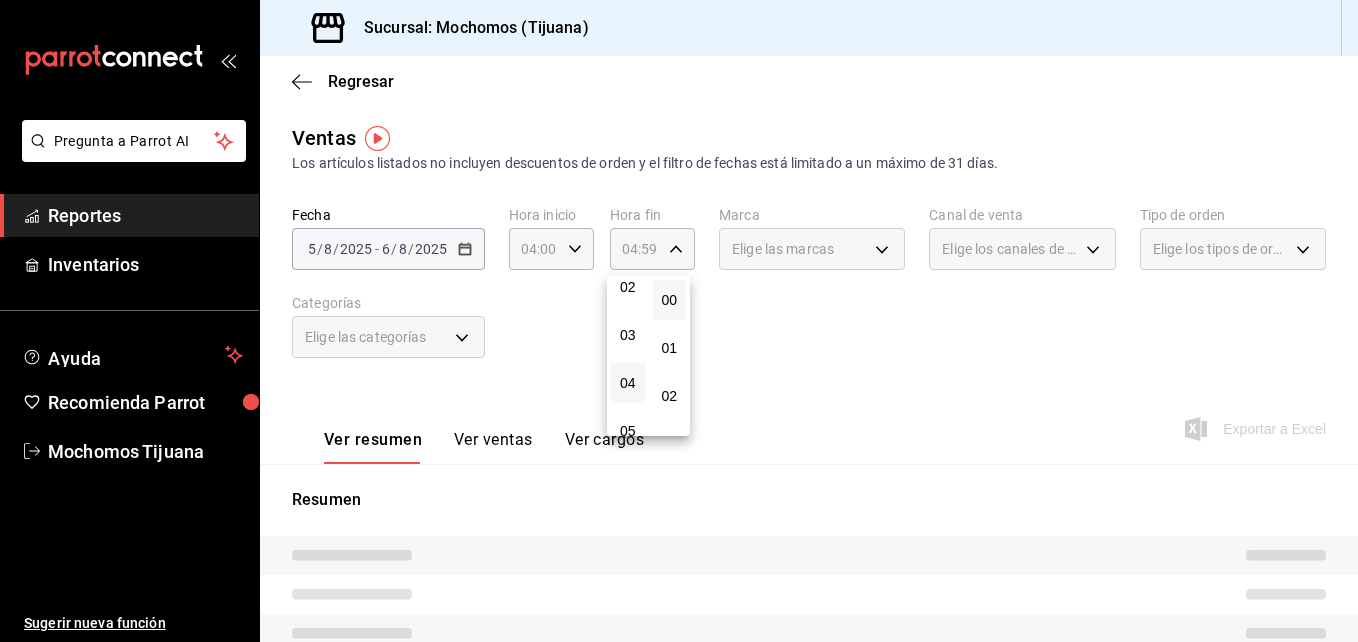 click on "00" at bounding box center (670, 300) 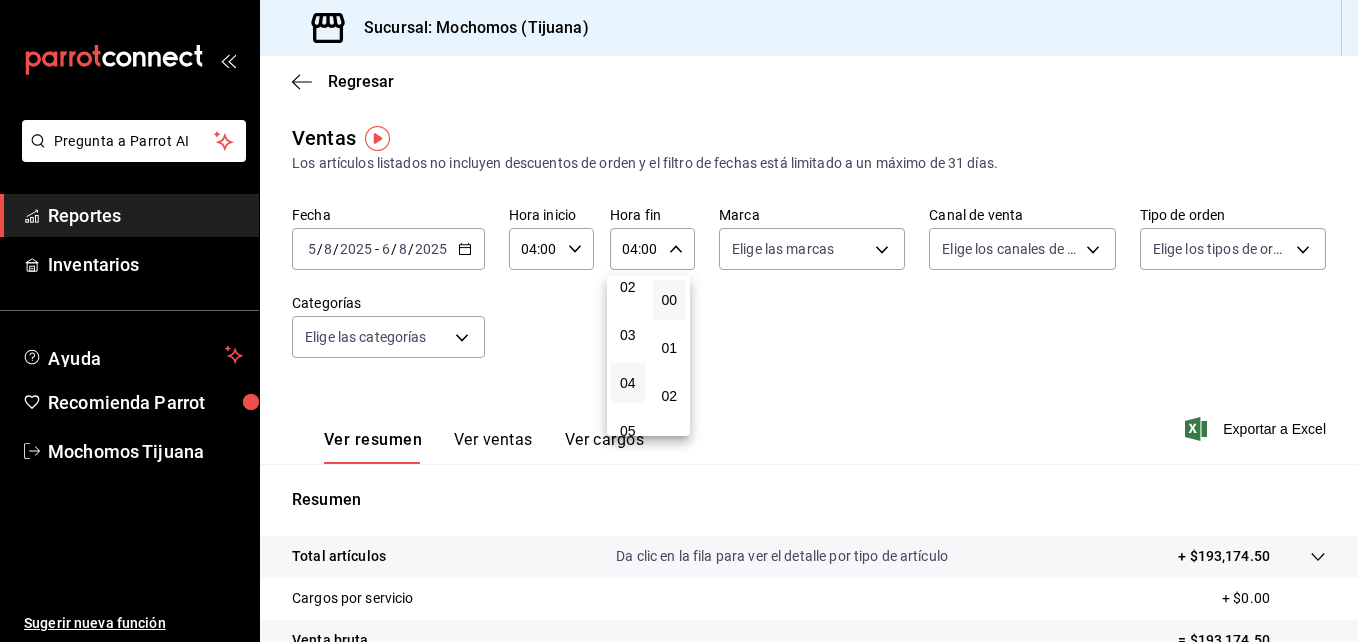click at bounding box center (679, 321) 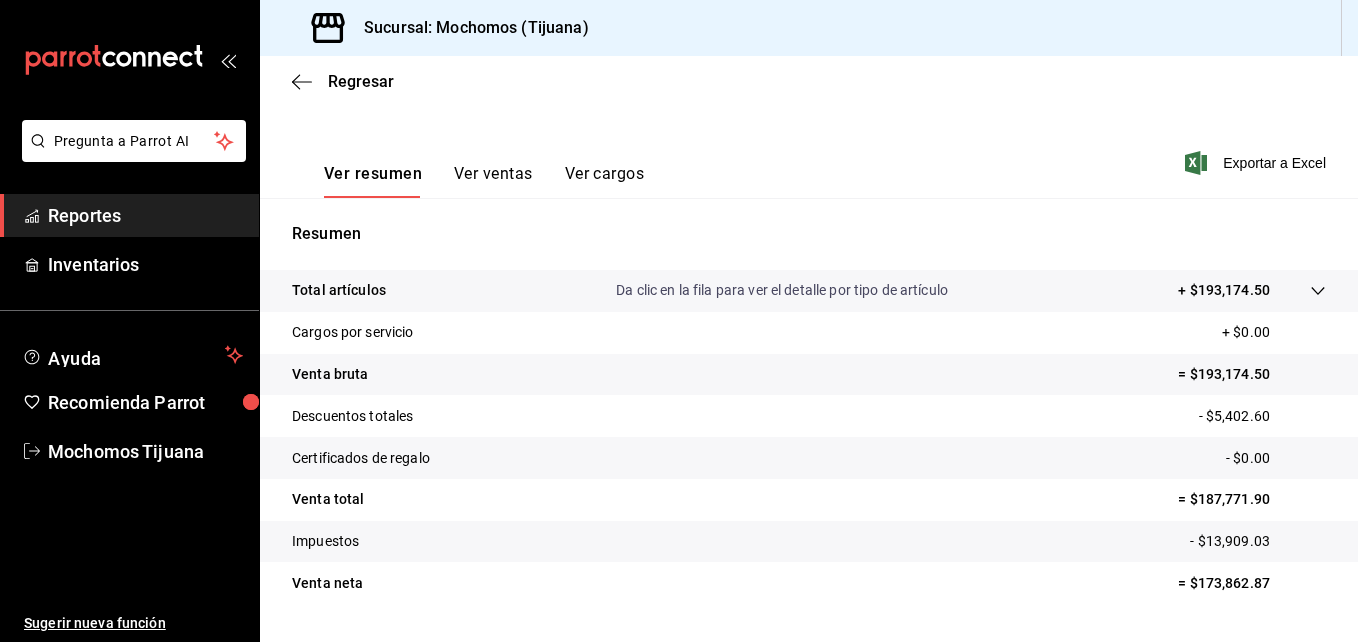 scroll, scrollTop: 265, scrollLeft: 0, axis: vertical 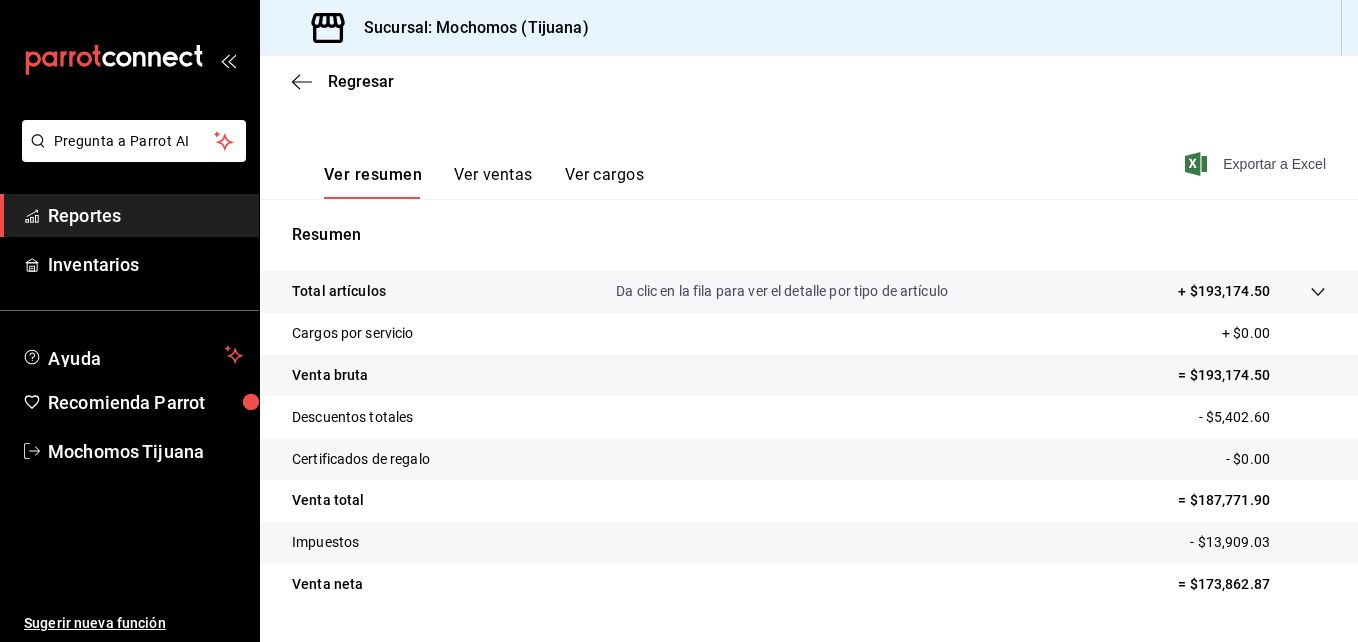 click 